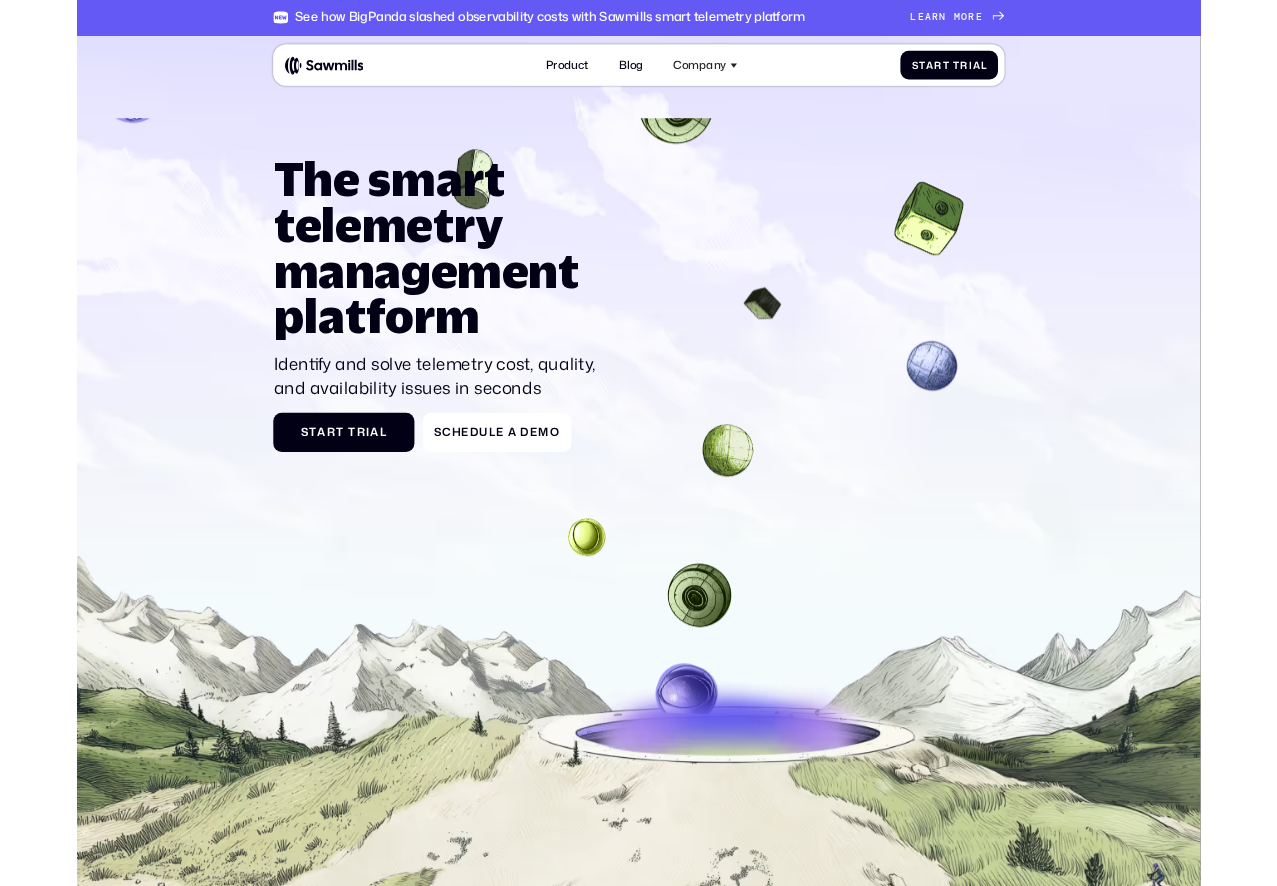 scroll, scrollTop: 0, scrollLeft: 0, axis: both 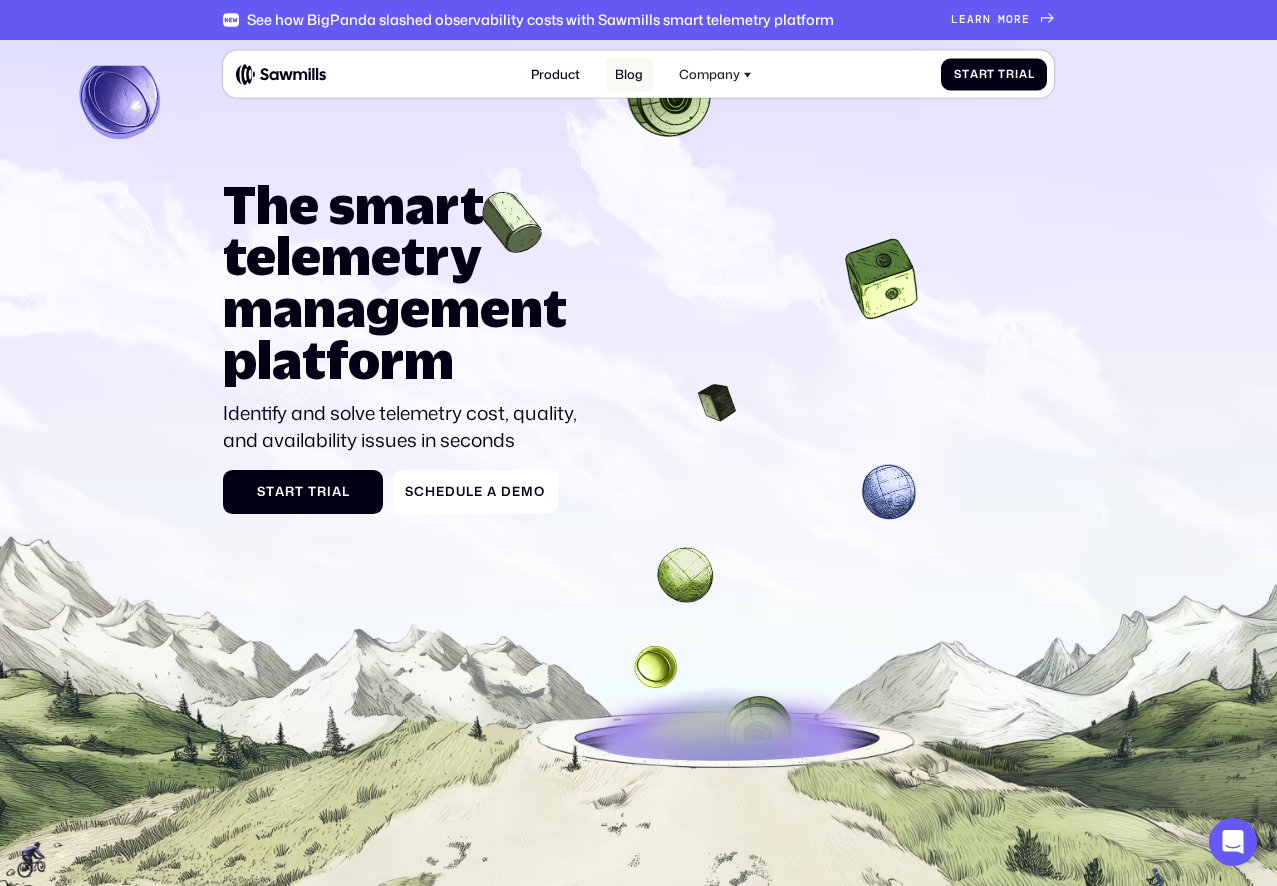 click on "Blog" at bounding box center (629, 74) 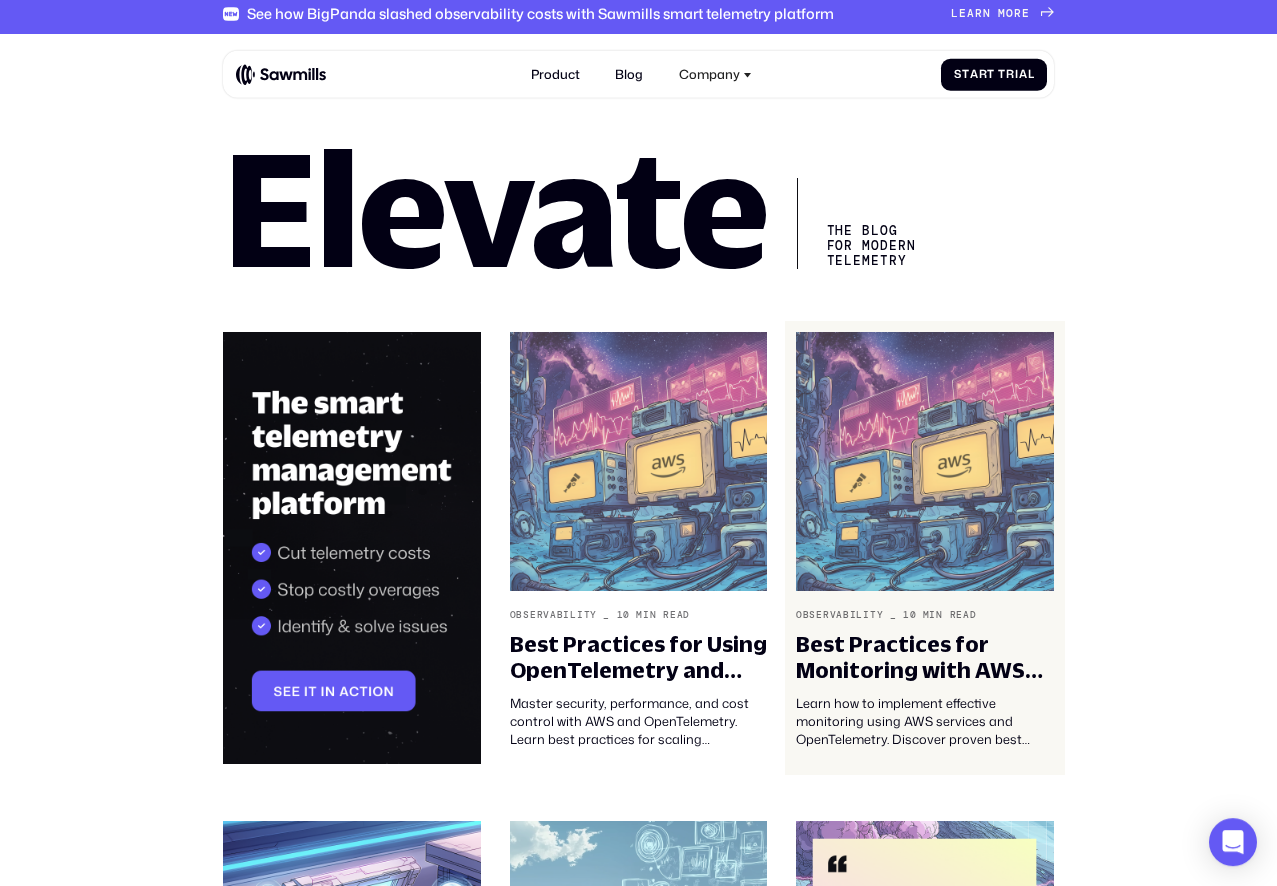 scroll, scrollTop: 0, scrollLeft: 0, axis: both 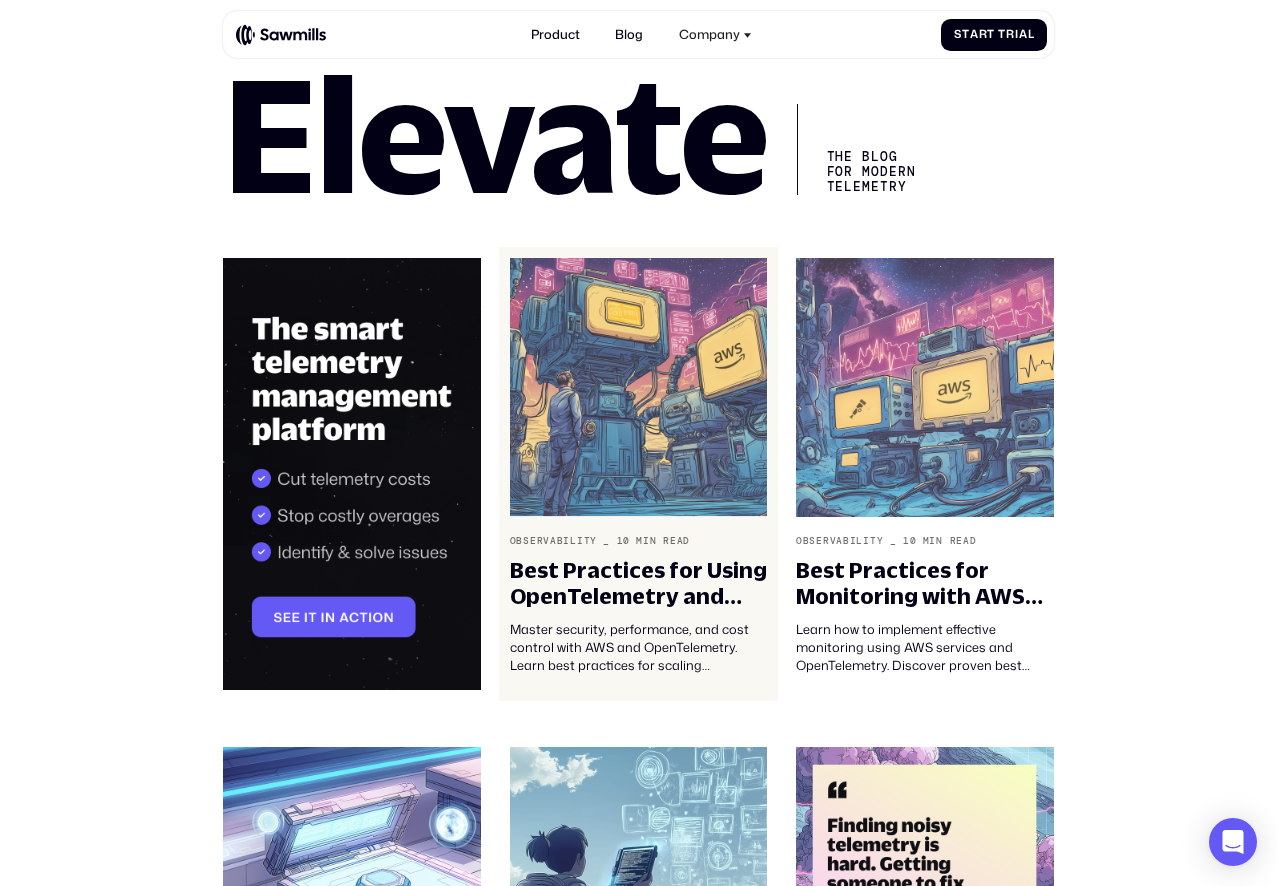 click at bounding box center [639, 387] 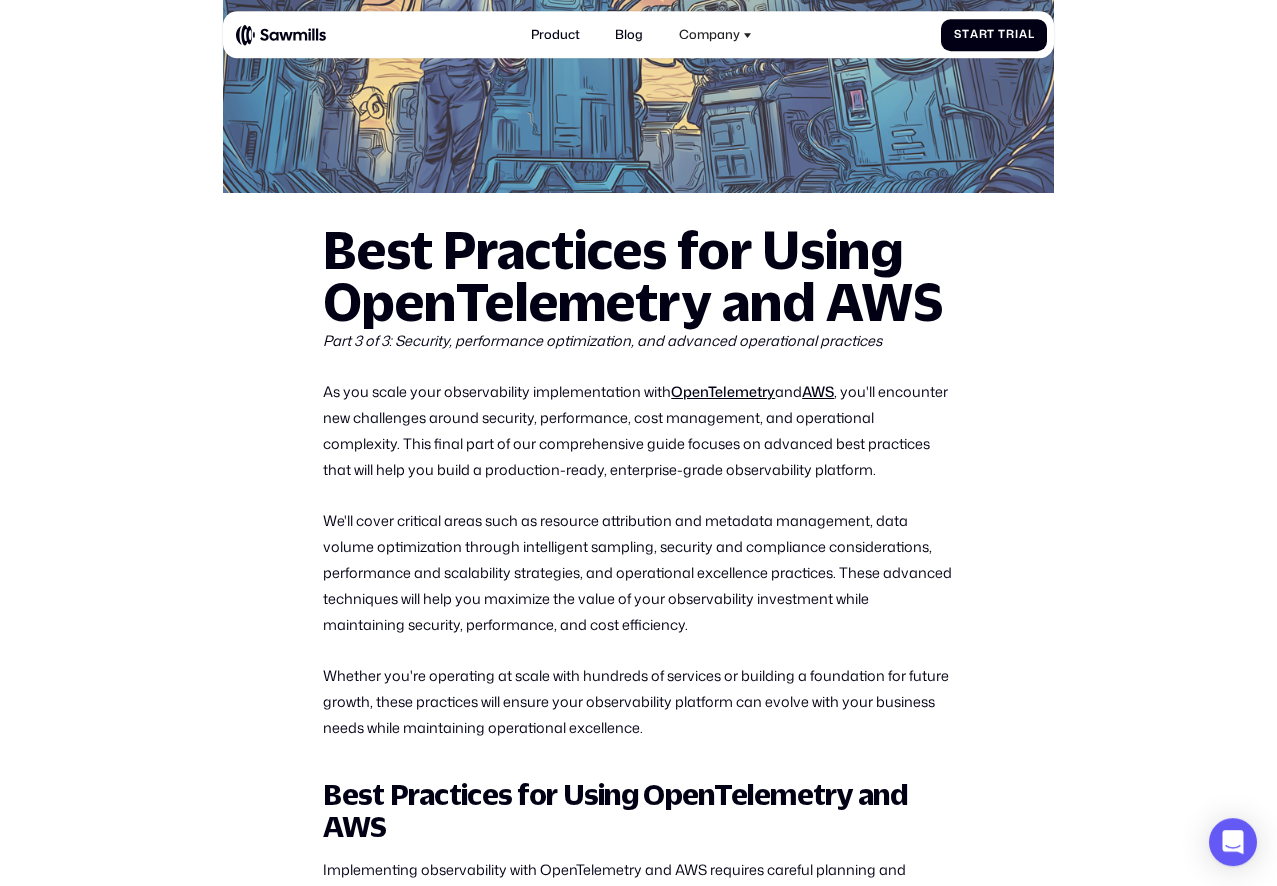 scroll, scrollTop: 576, scrollLeft: 0, axis: vertical 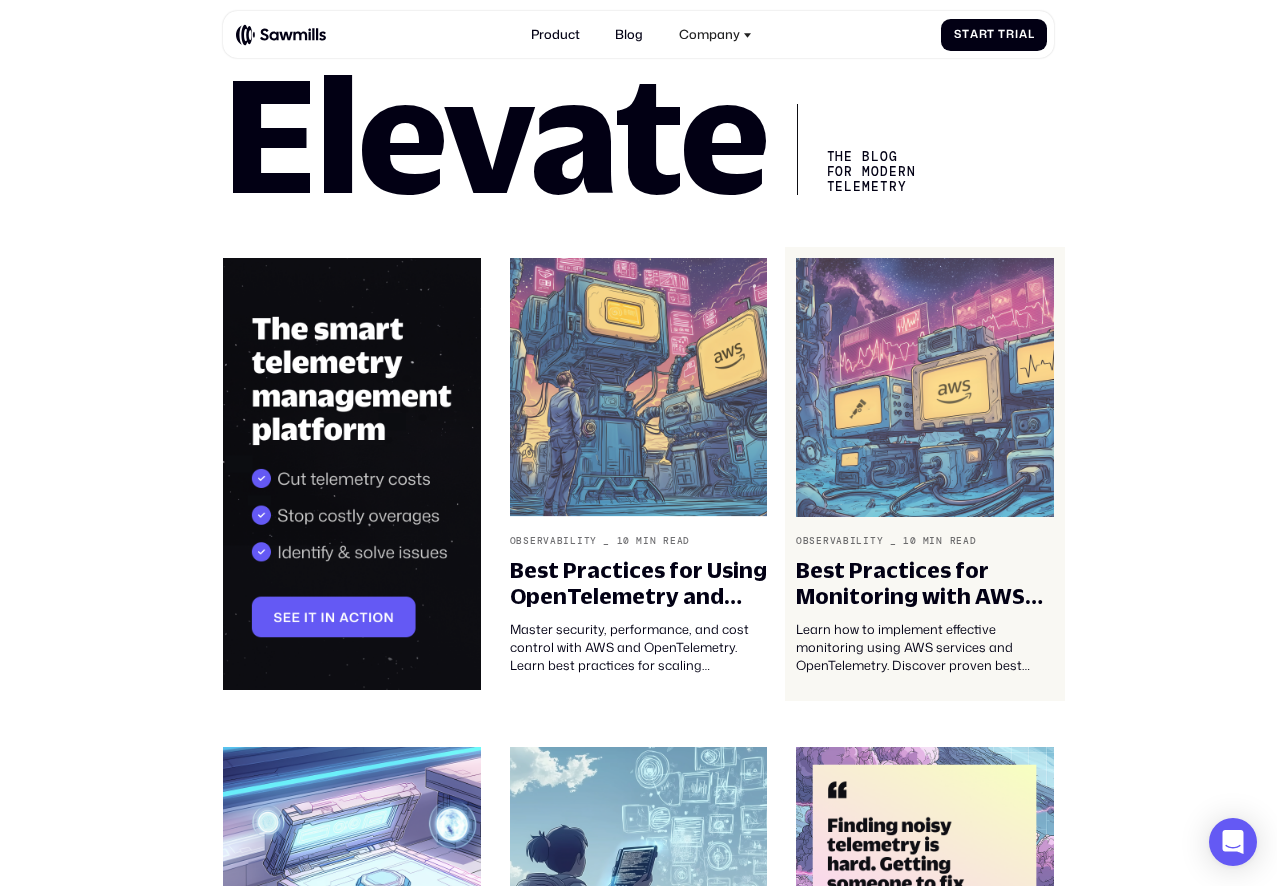 click at bounding box center [925, 387] 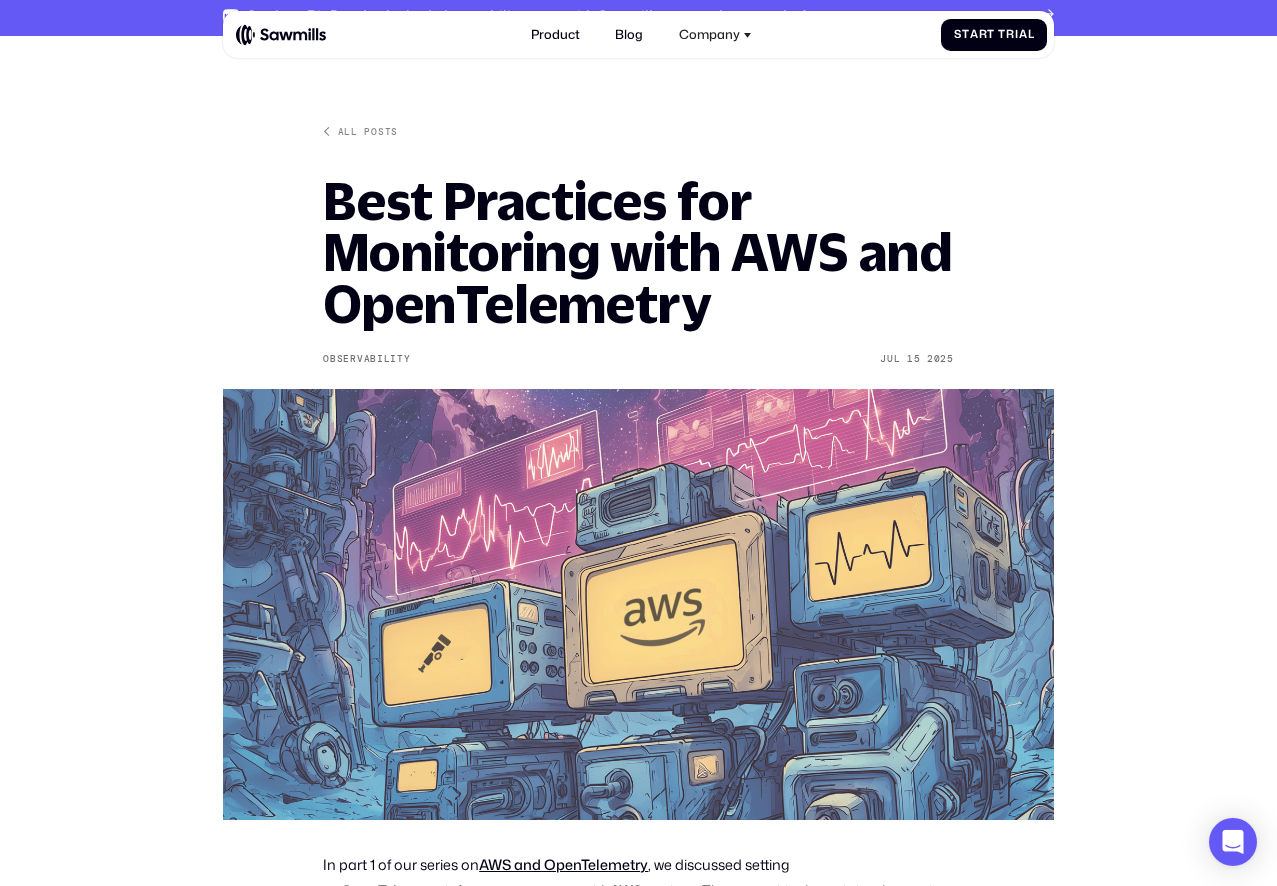 scroll, scrollTop: 0, scrollLeft: 0, axis: both 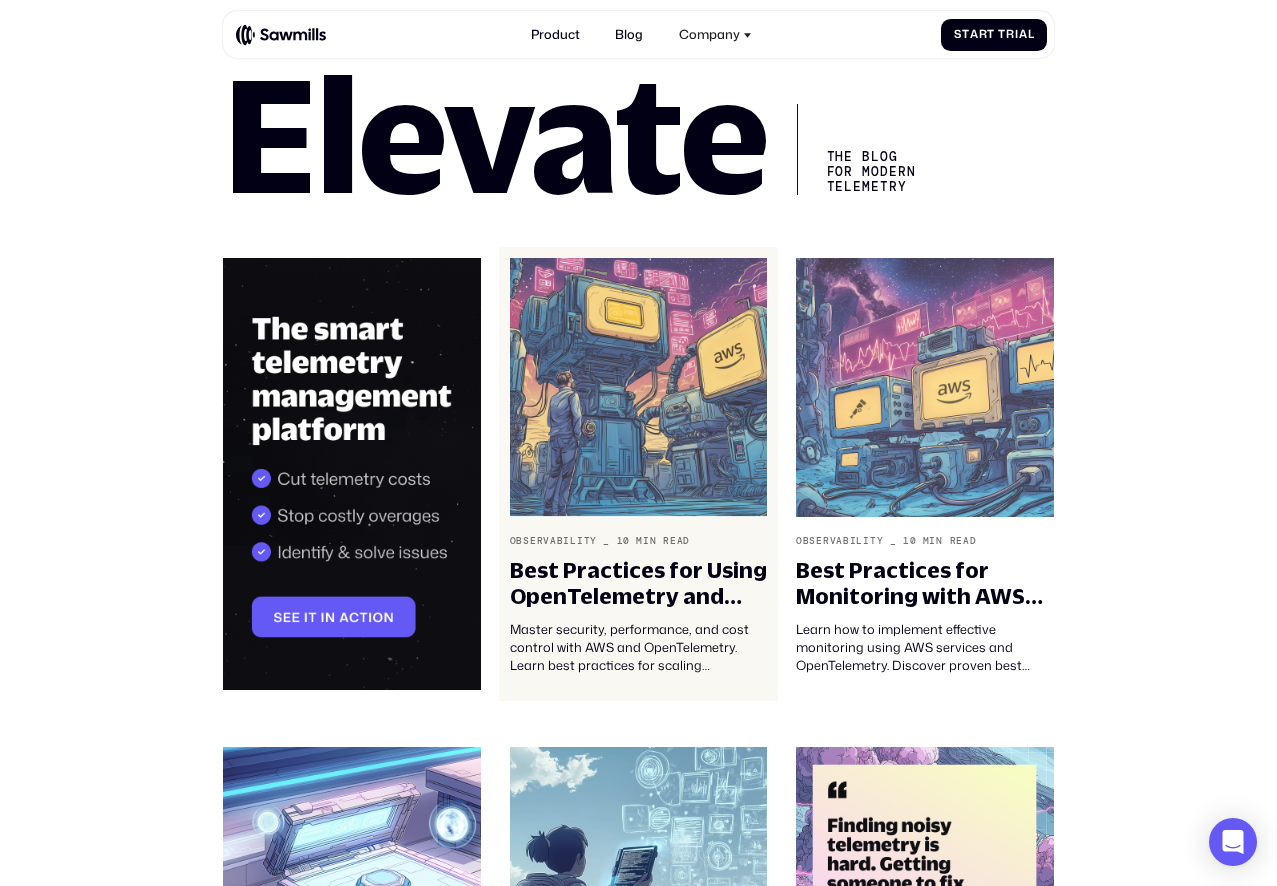 click at bounding box center (639, 387) 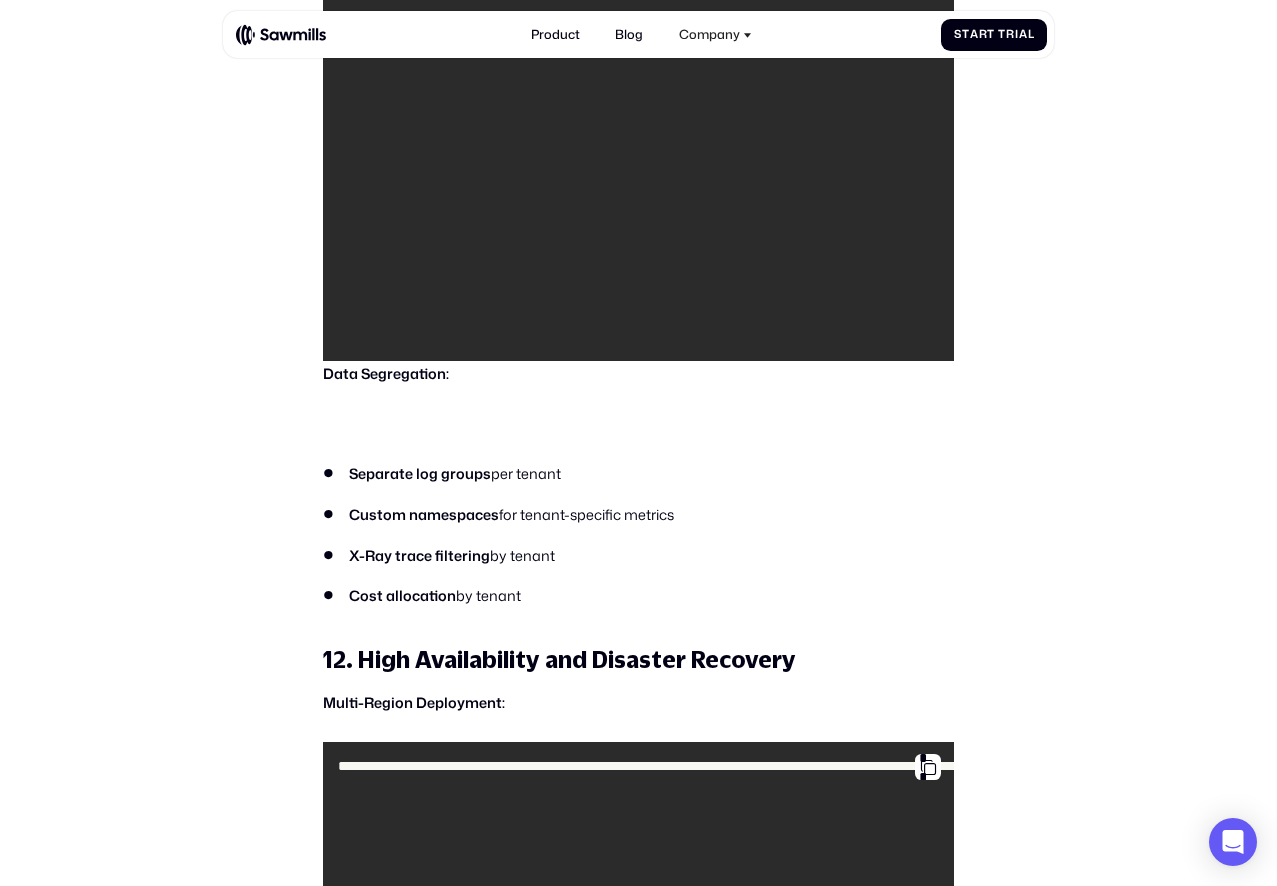 scroll, scrollTop: 9984, scrollLeft: 0, axis: vertical 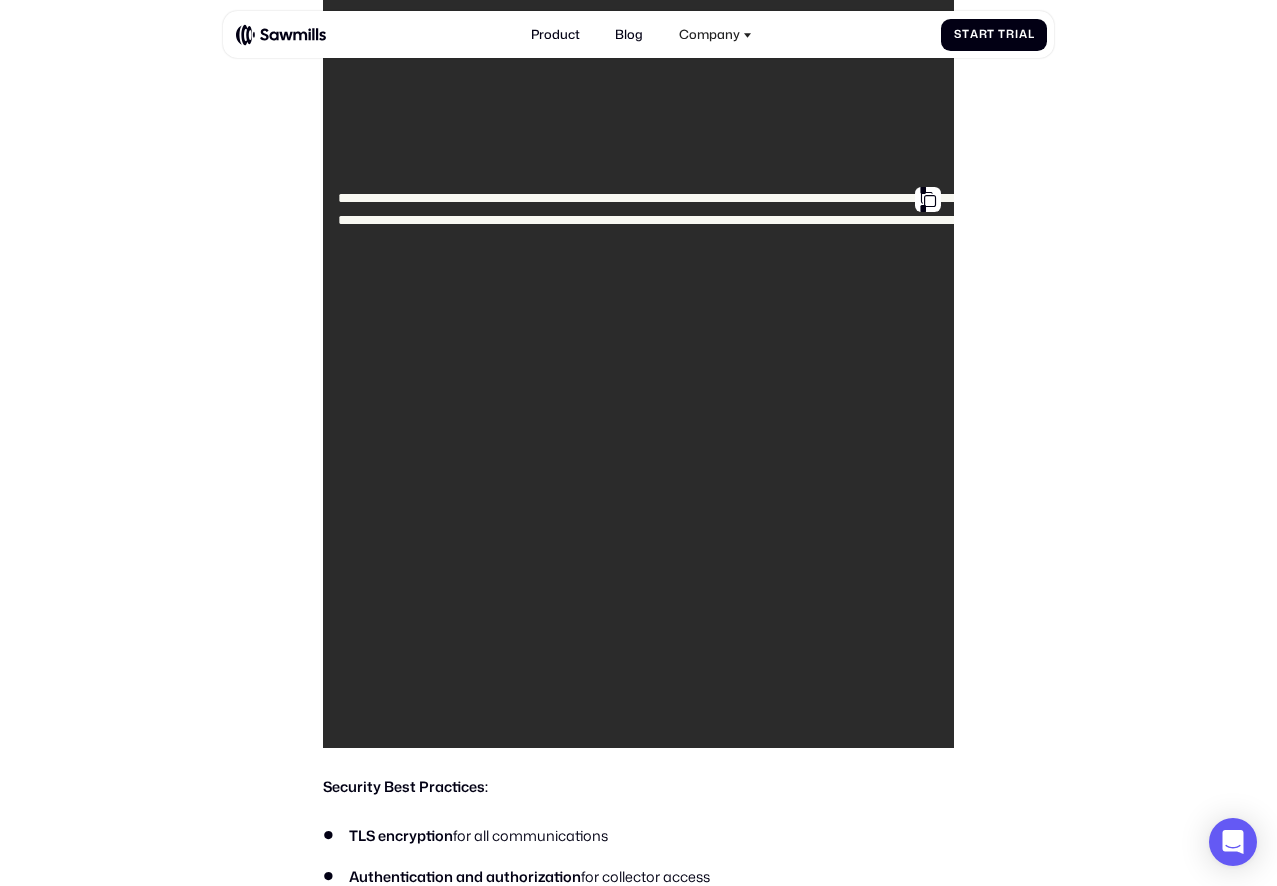 click on "All posts Best Practices for Using OpenTelemetry and AWS Observability [DATE] [DATE] Part 3 of 3: Security, performance optimization, and advanced operational practices As you scale your observability implementation with OpenTelemetry and AWS, you'll encounter new challenges around security, performance, cost management, and operational complexity. This final part of our comprehensive guide focuses on advanced best practices that will help you build a production-ready, enterprise-grade observability platform. We'll cover critical areas such as resource attribution and metadata management, data volume optimization through intelligent sampling, security and compliance considerations, performance and scalability strategies, and operational excellence practices. These advanced techniques will help you maximize the value of your observability investment while maintaining security, performance, and cost efficiency. Best Practices for Using OpenTelemetry and AWS 1. Resource Attribution and Metadata" at bounding box center [638, -3902] 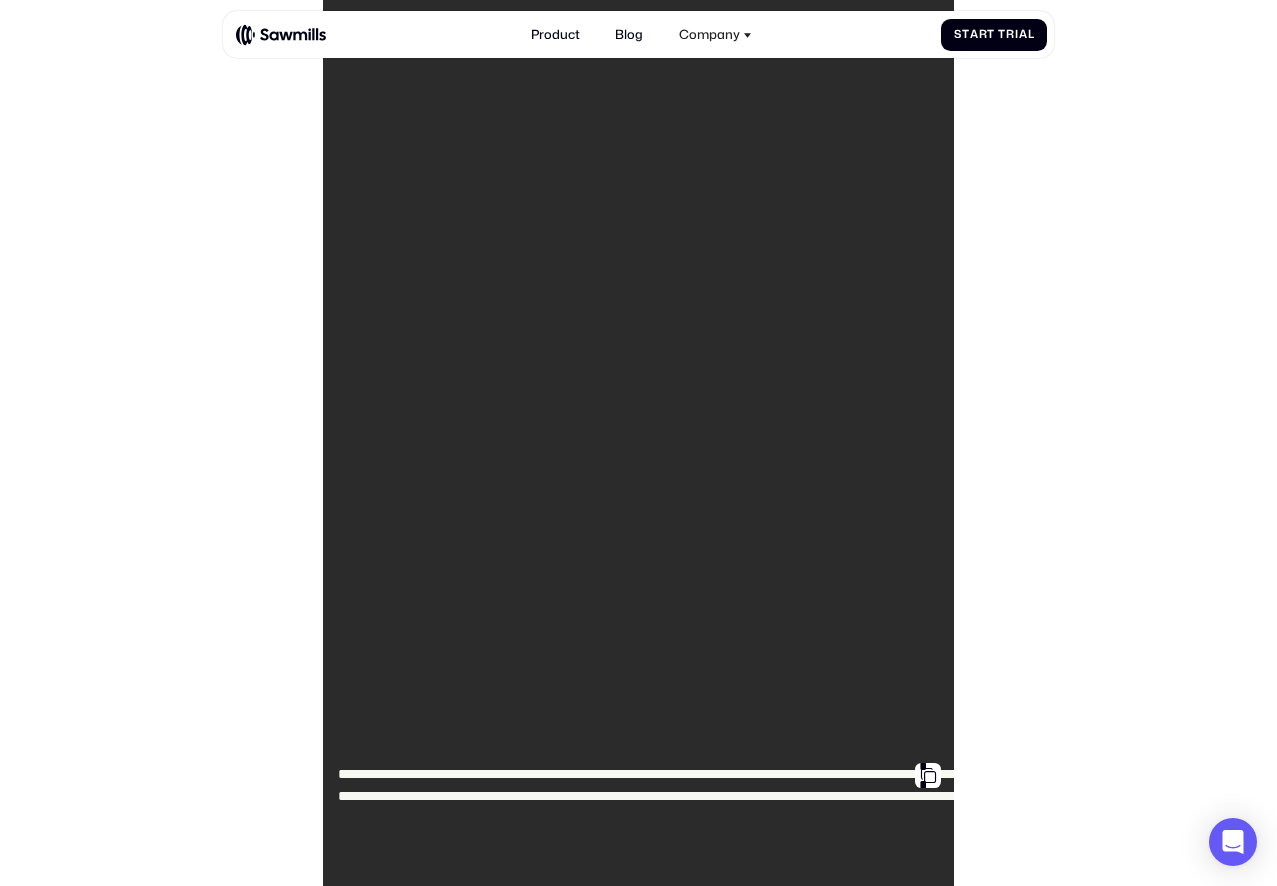 scroll, scrollTop: 11936, scrollLeft: 0, axis: vertical 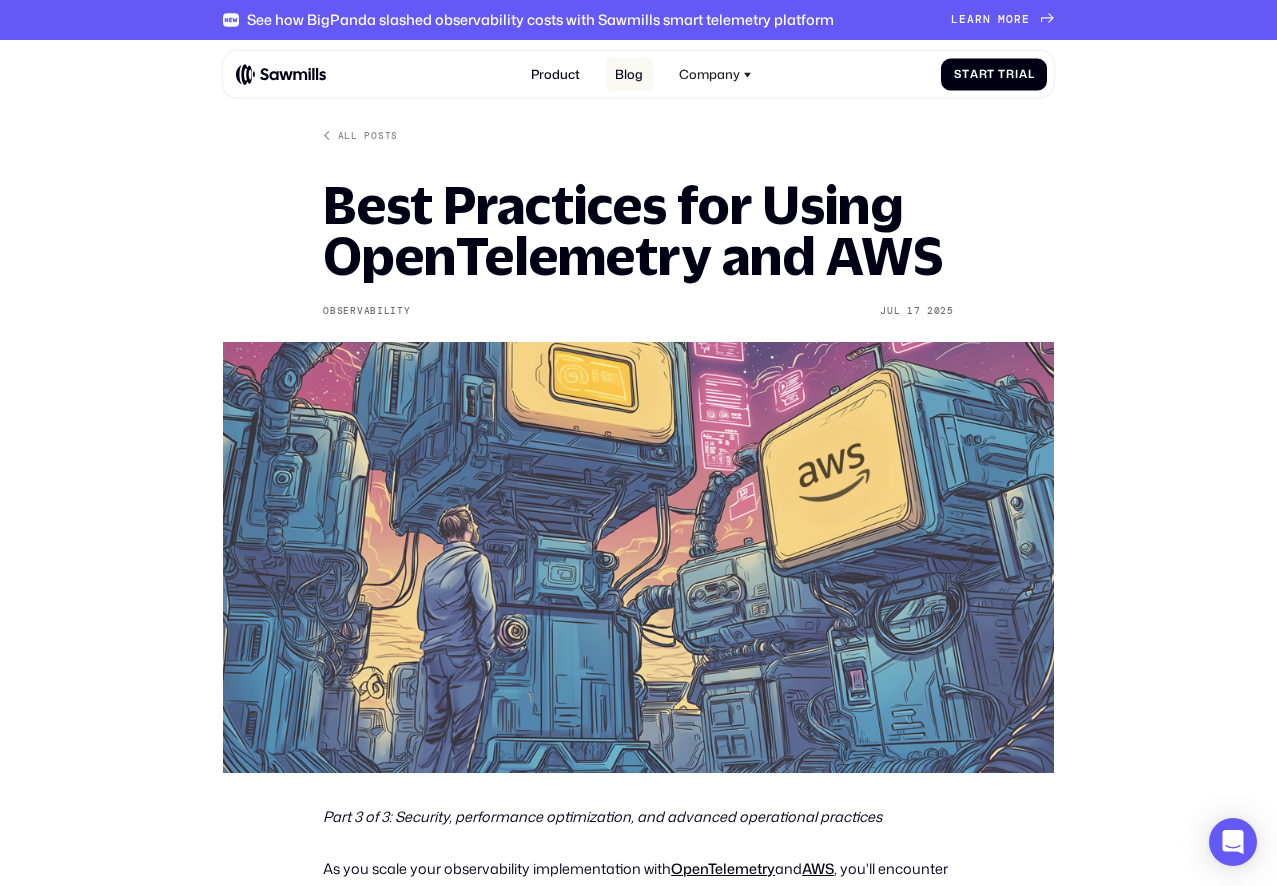 click on "Blog" at bounding box center (629, 74) 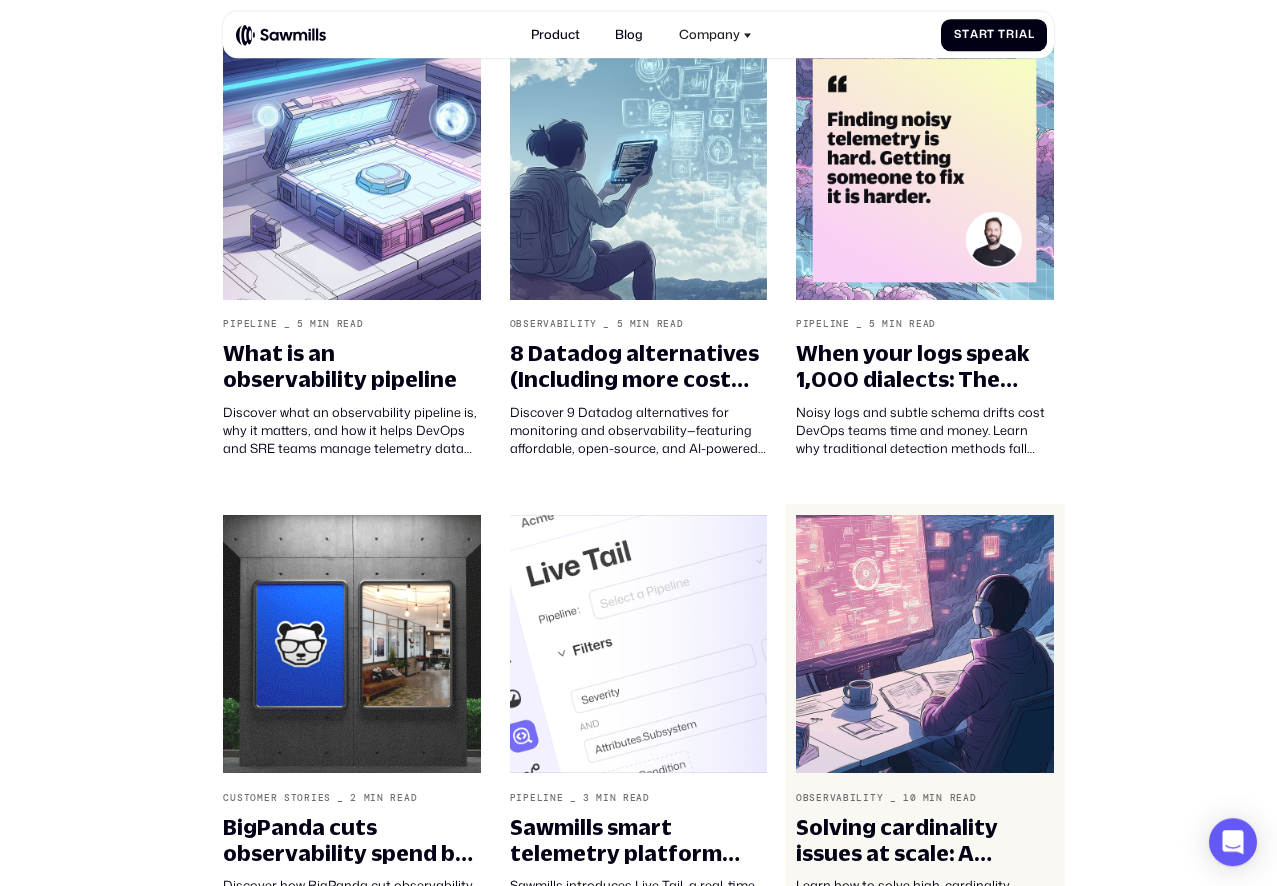 scroll, scrollTop: 800, scrollLeft: 0, axis: vertical 